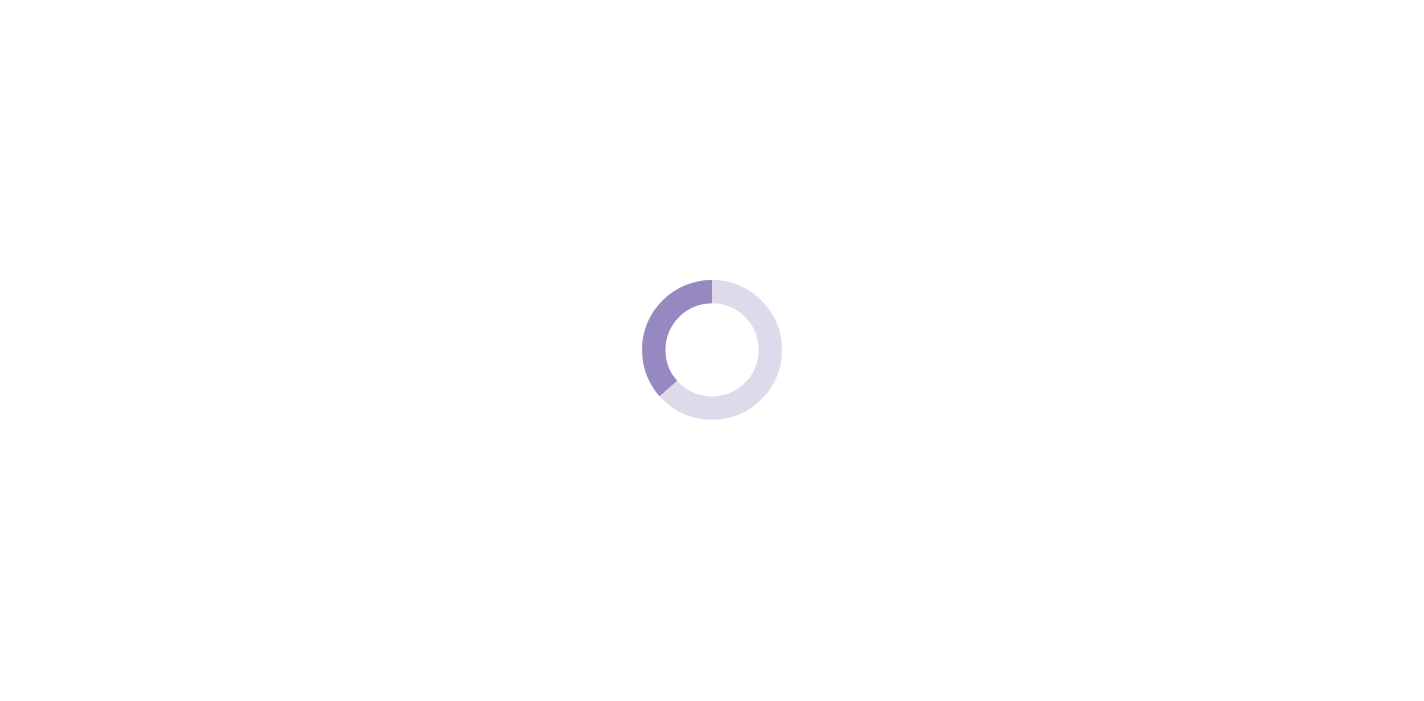 scroll, scrollTop: 0, scrollLeft: 0, axis: both 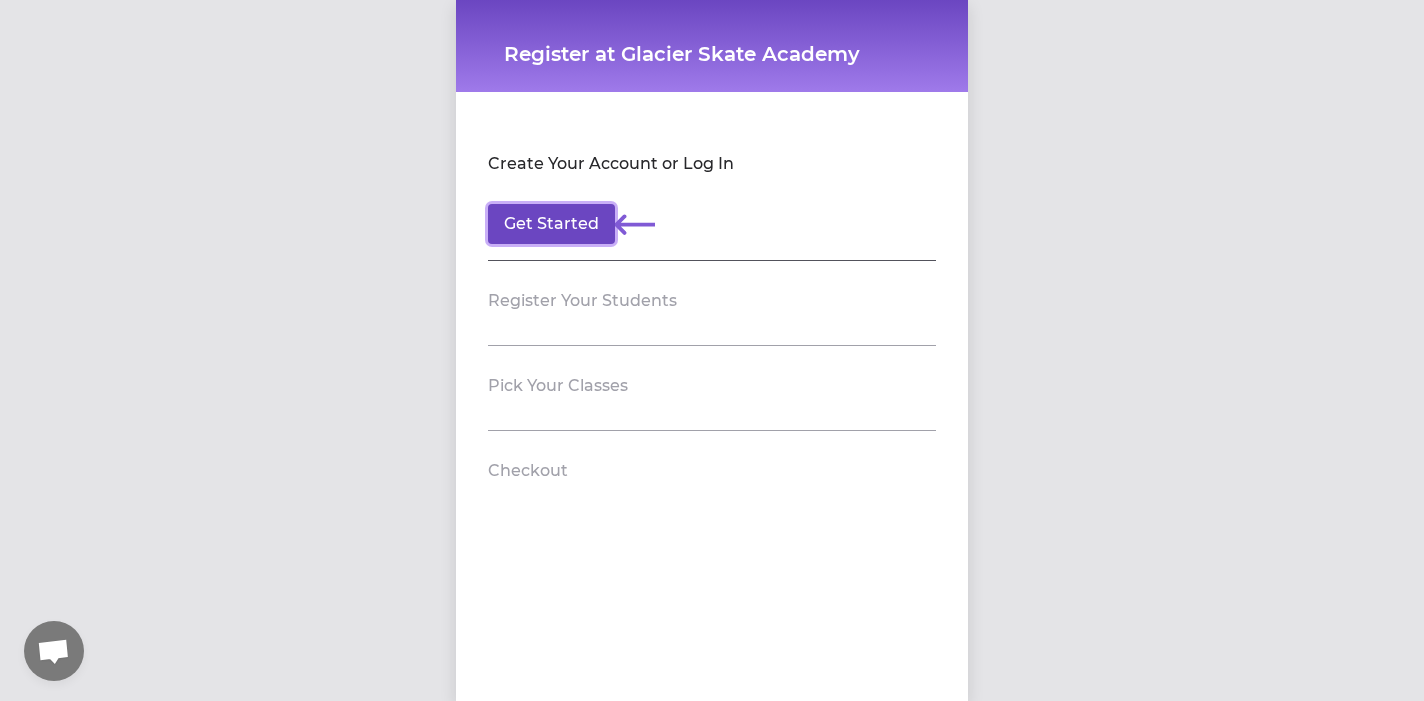 click on "Get Started" at bounding box center [551, 224] 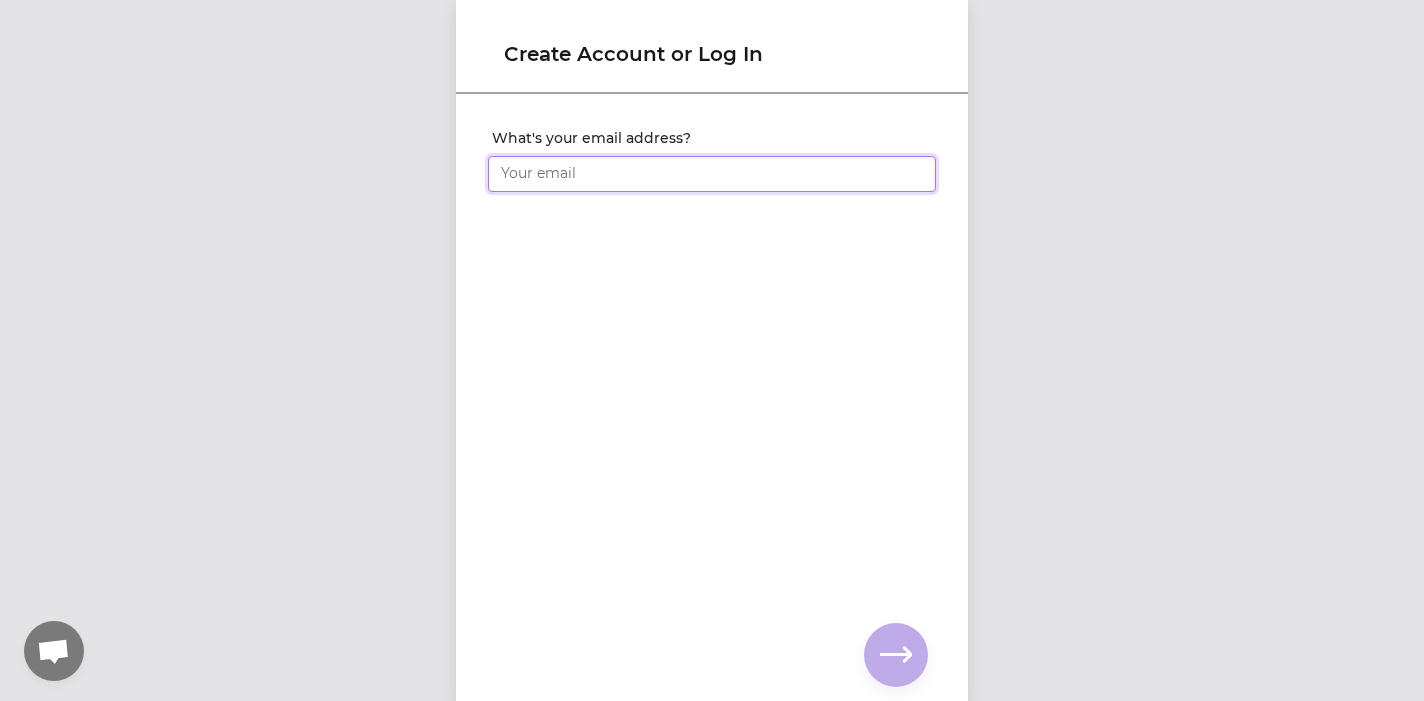 click on "What's your email address?" at bounding box center (712, 174) 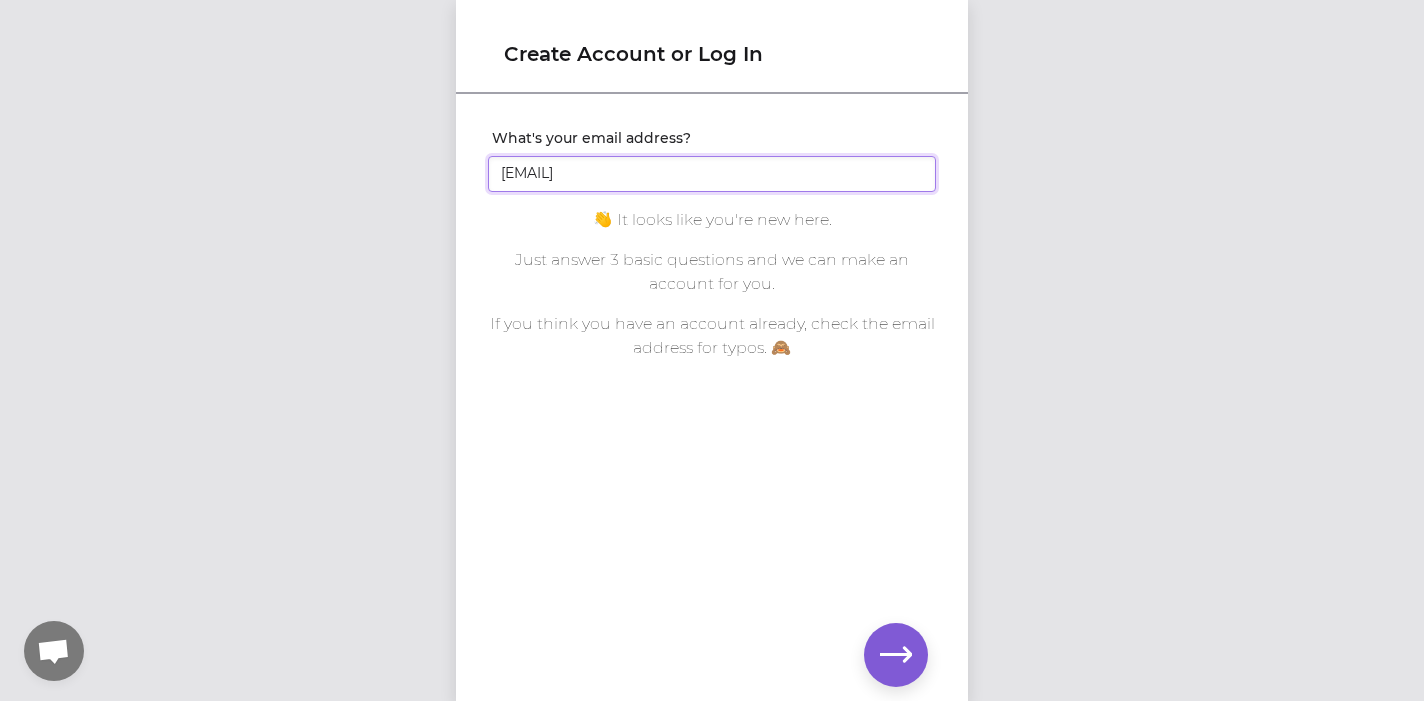 drag, startPoint x: 691, startPoint y: 176, endPoint x: 493, endPoint y: 140, distance: 201.24612 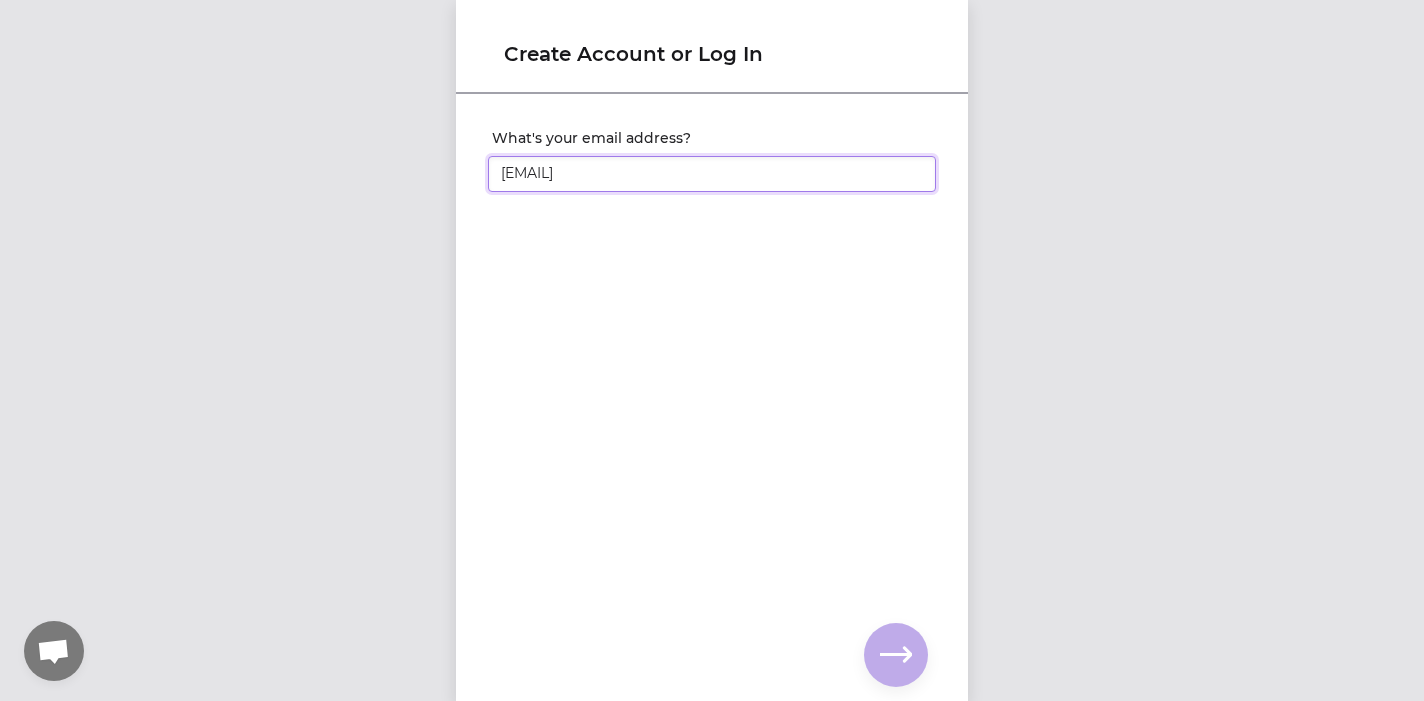 type on "[EMAIL]" 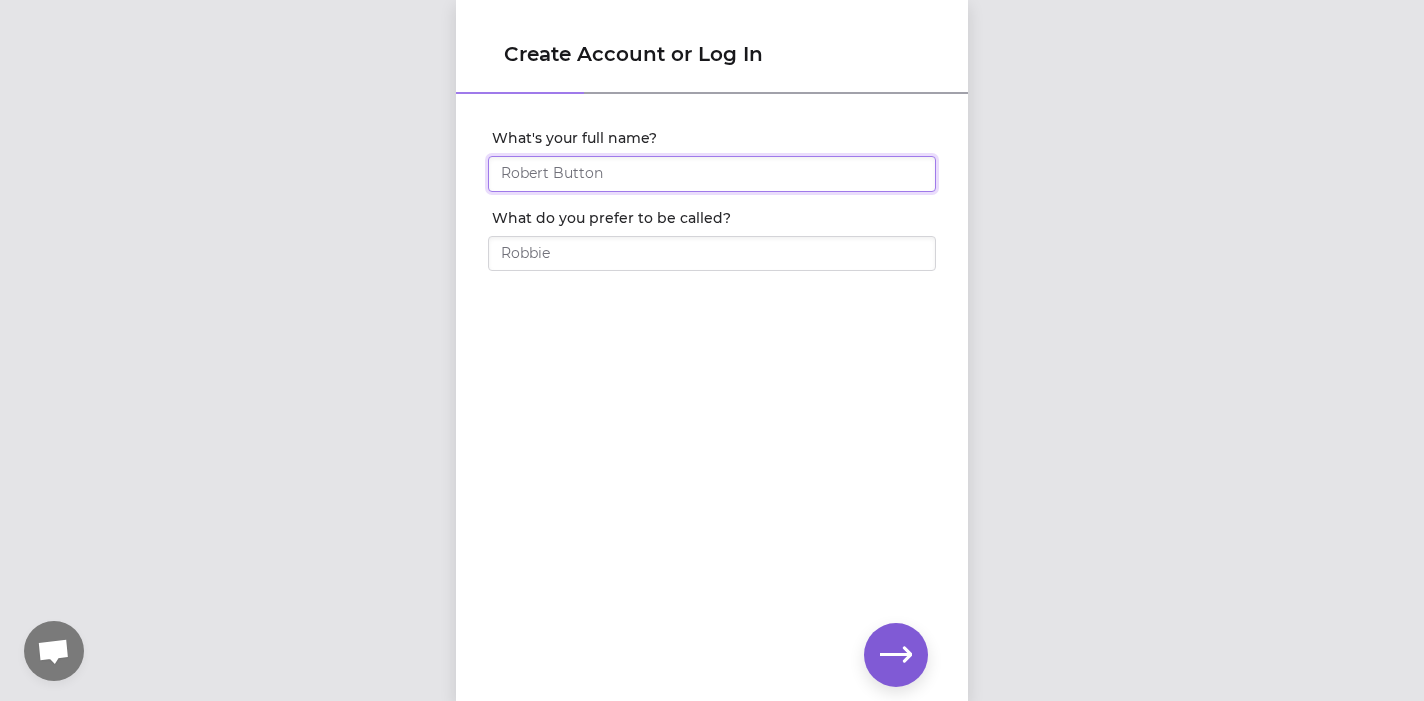 drag, startPoint x: 631, startPoint y: 183, endPoint x: 561, endPoint y: 174, distance: 70.5762 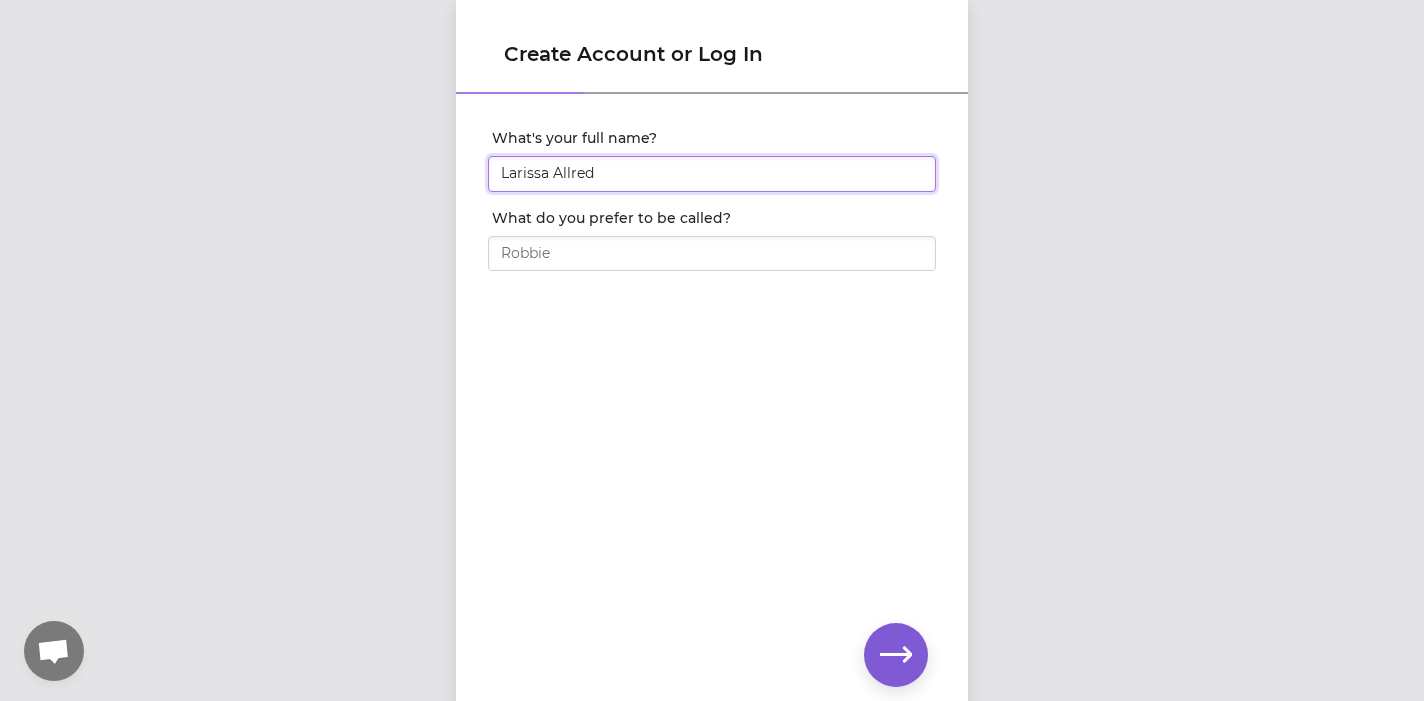 type on "Larissa Allred" 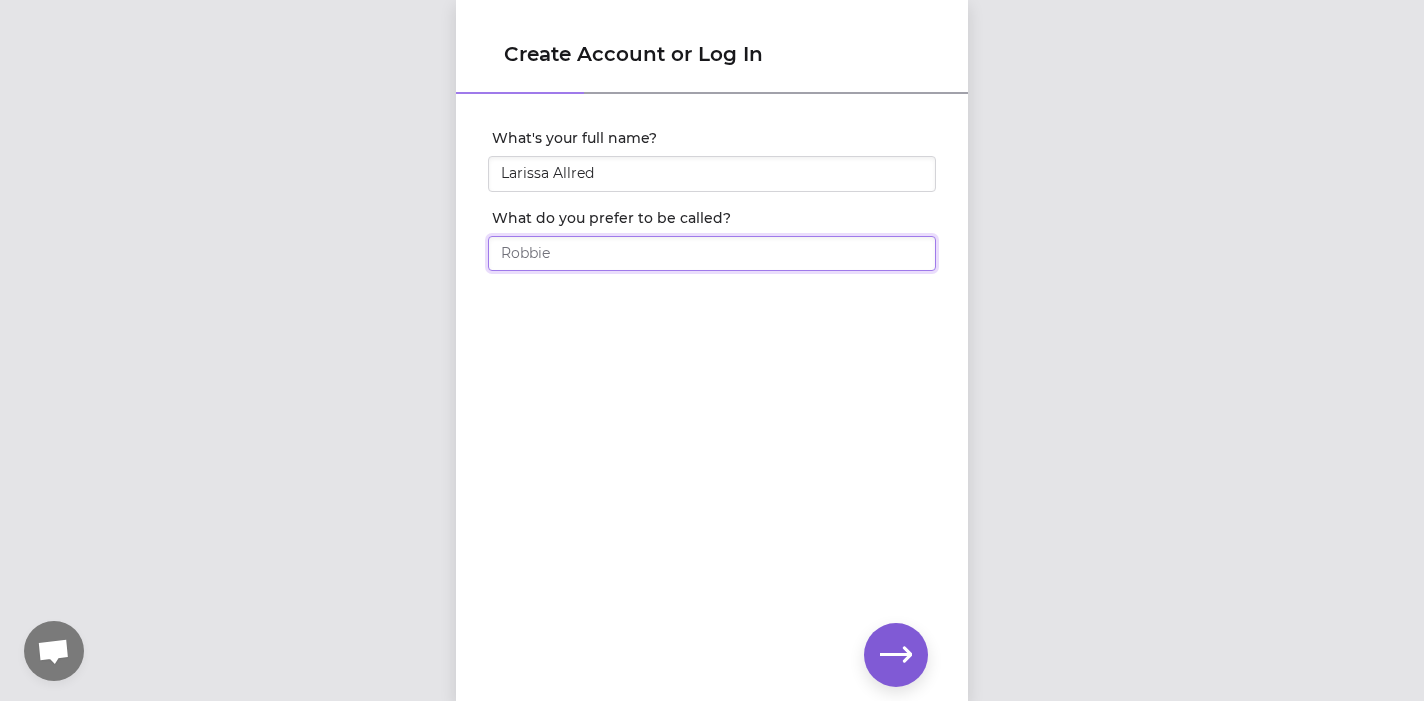 click on "What do you prefer to be called?" at bounding box center (712, 254) 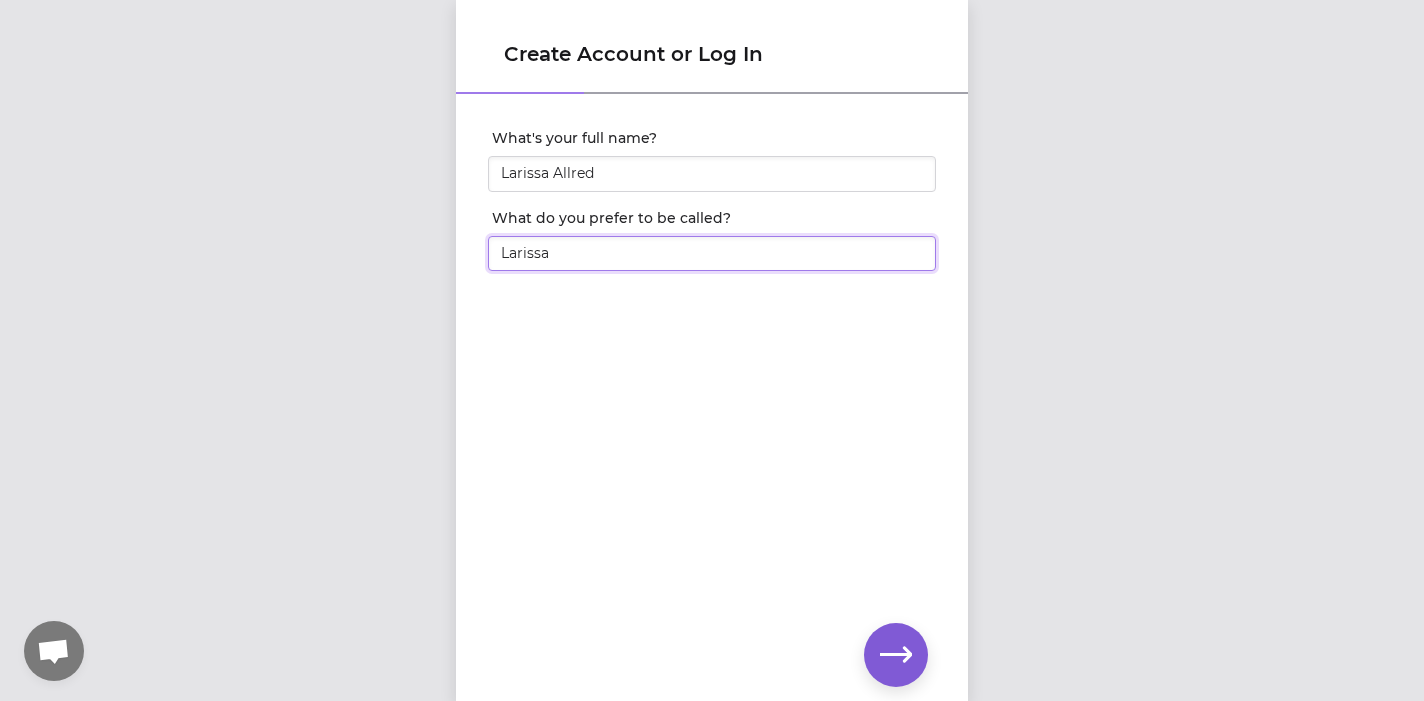 type on "Larissa" 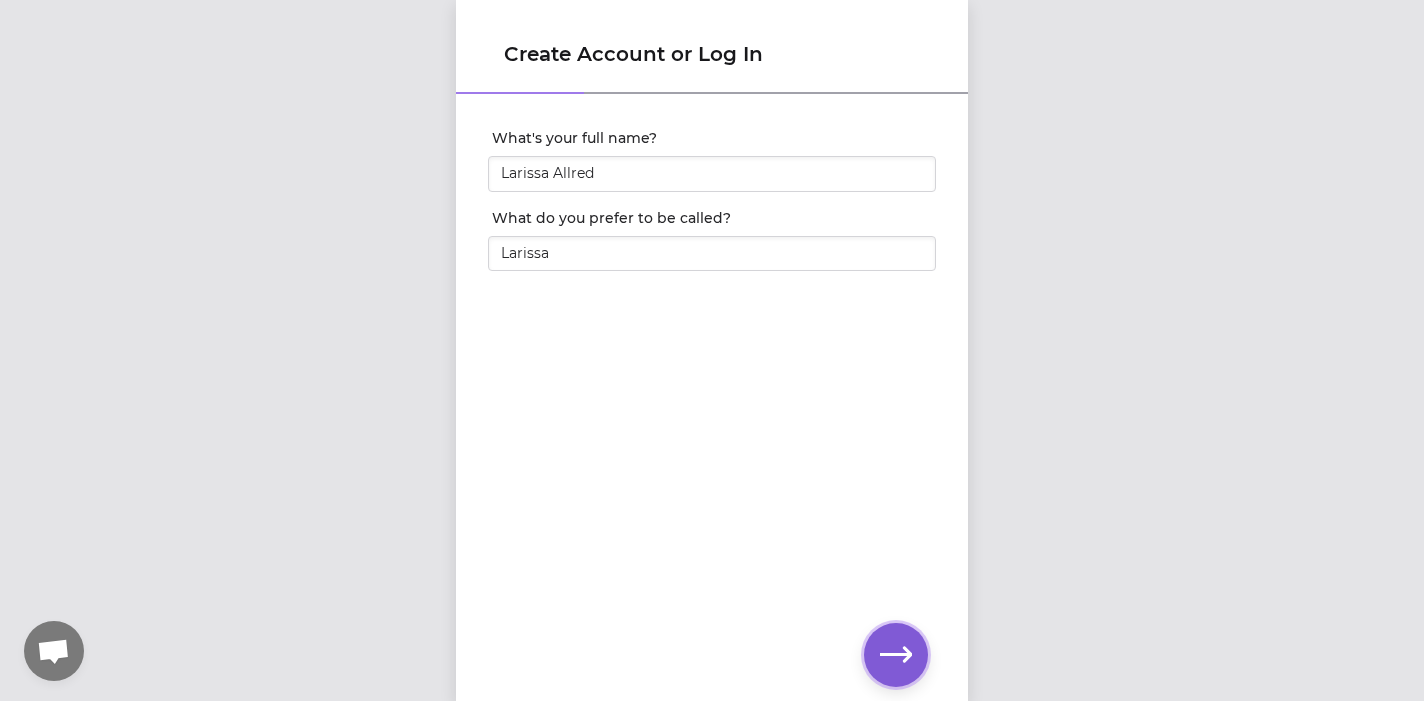 click at bounding box center [896, 655] 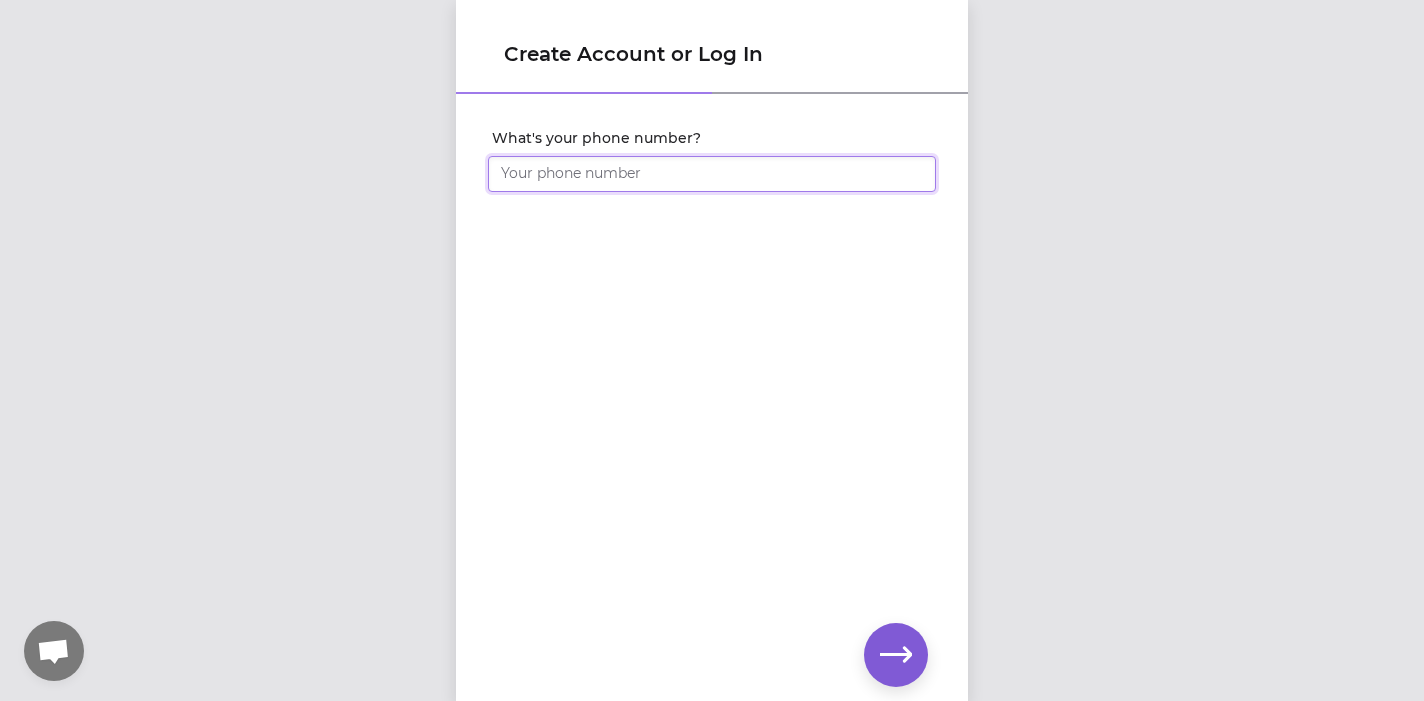 click on "What's your phone number?" at bounding box center (712, 174) 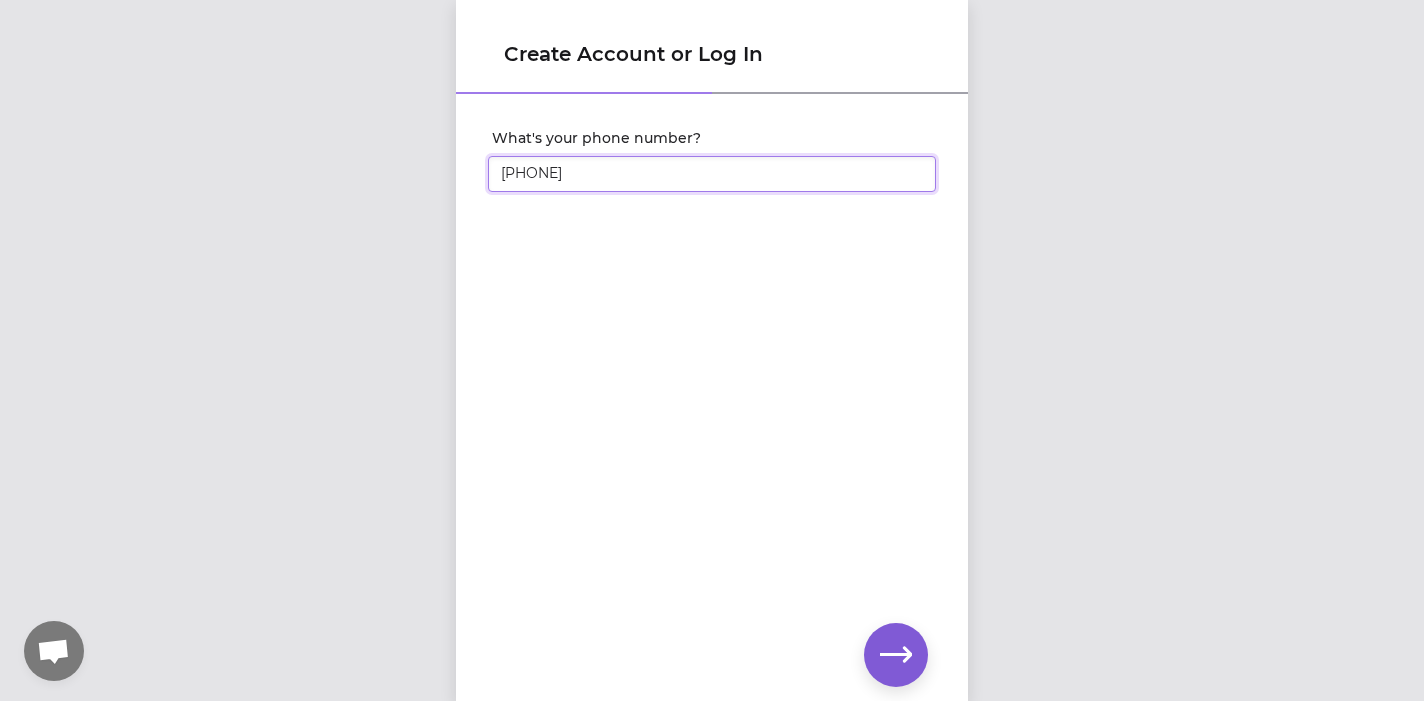 type on "[PHONE]" 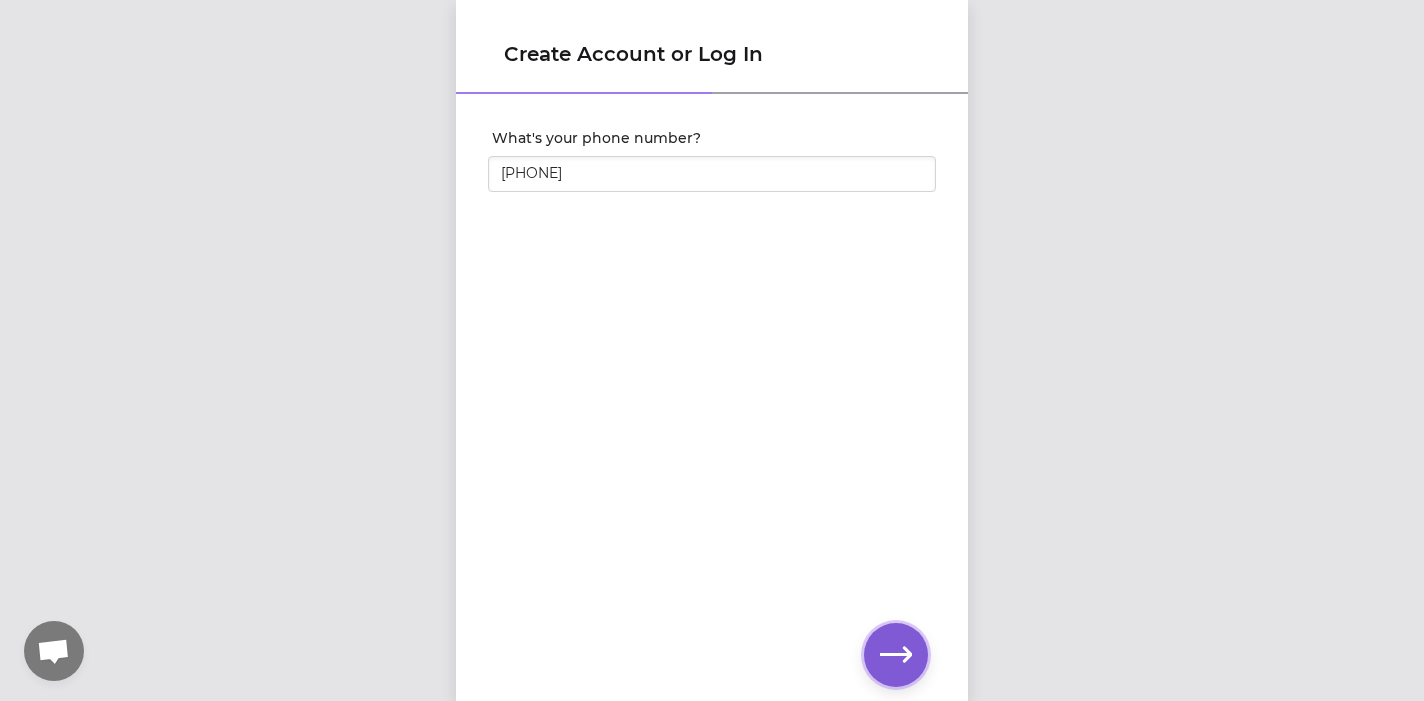 click at bounding box center (896, 655) 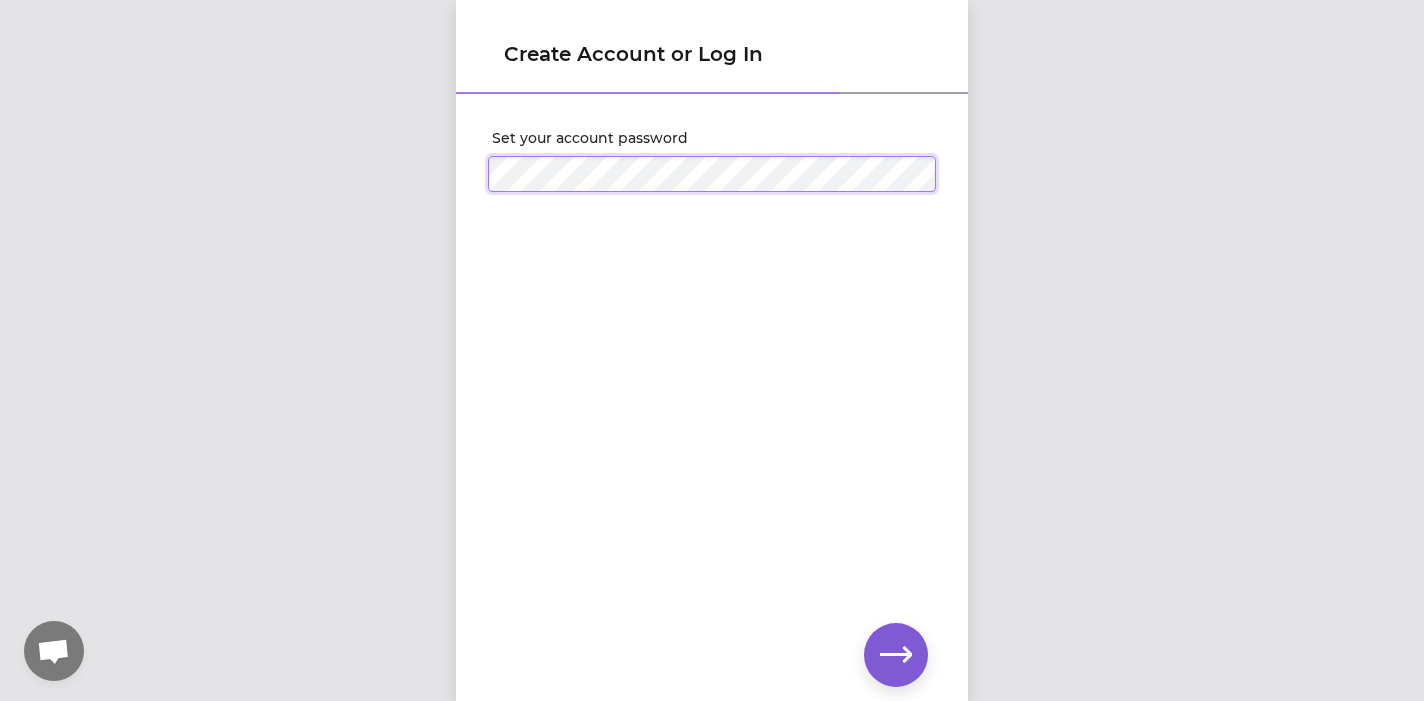 click at bounding box center [0, 0] 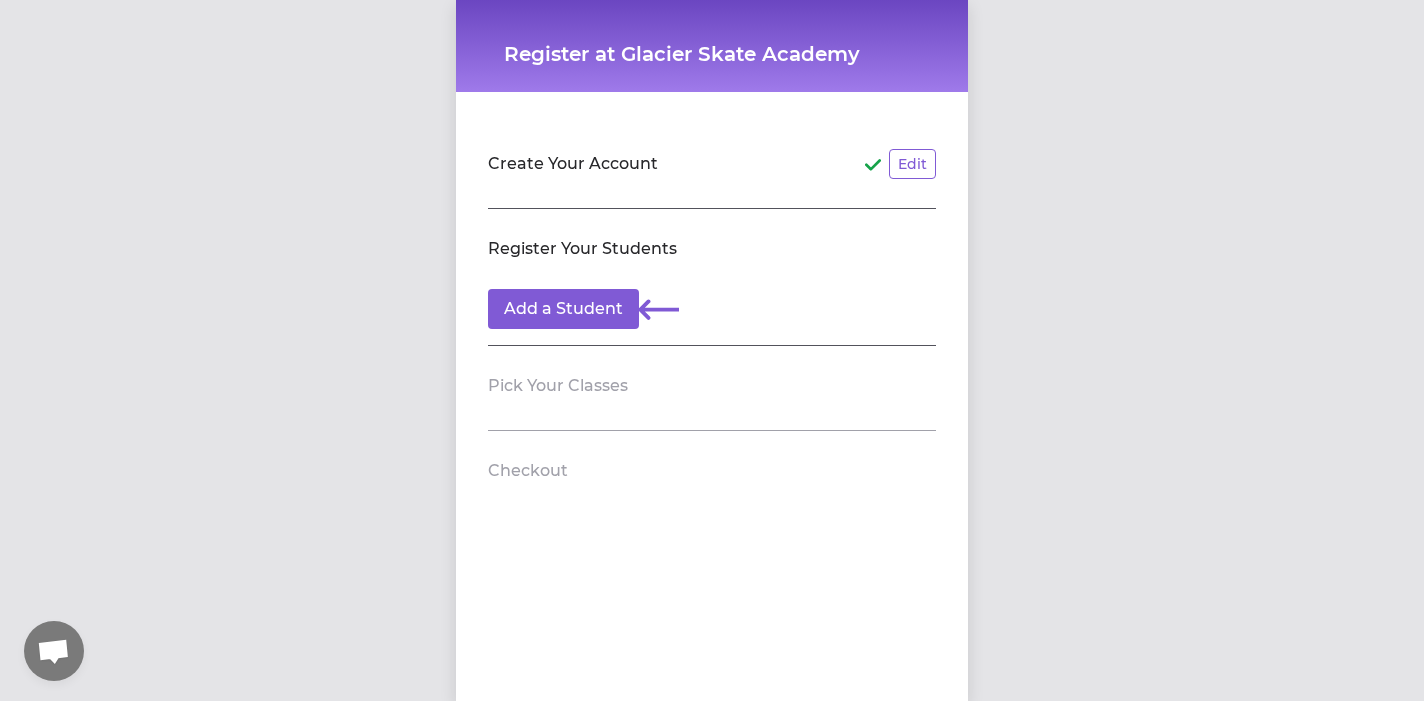 click on "Create Your Account Edit" at bounding box center [712, 166] 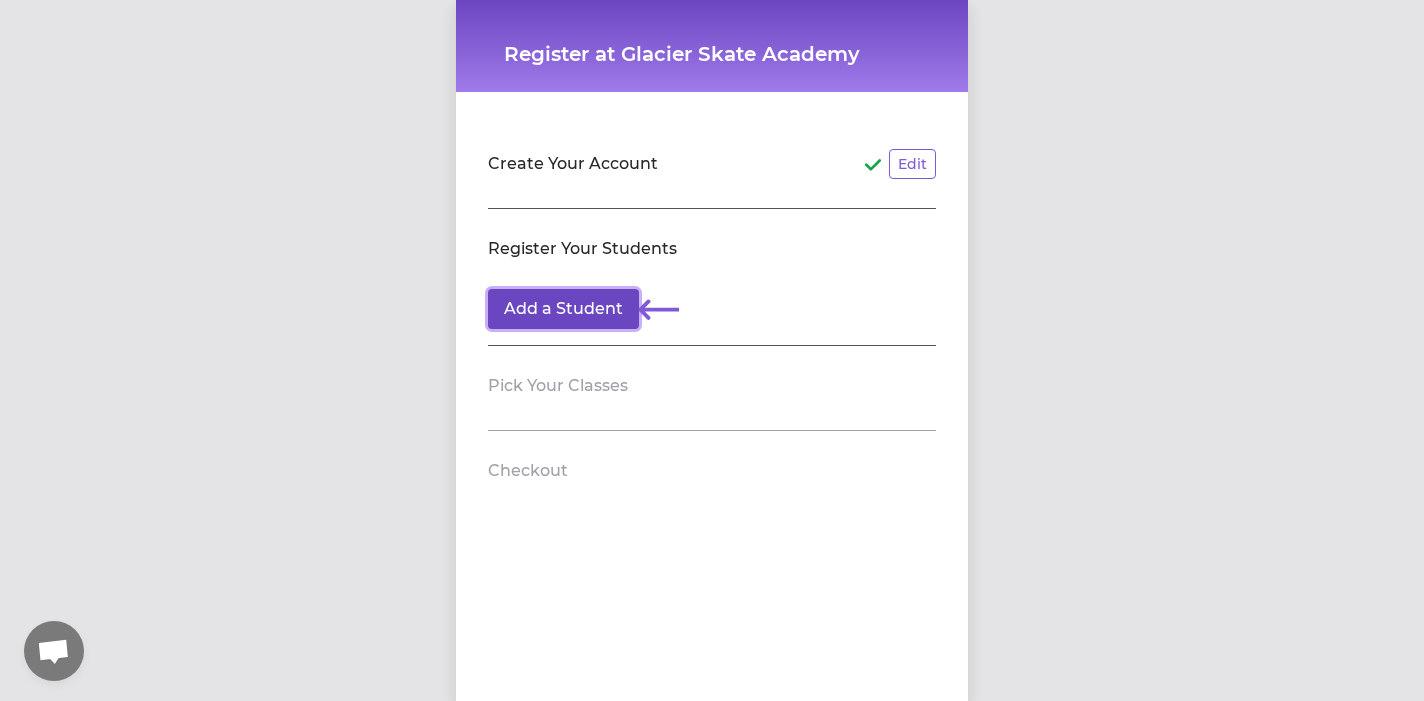 click on "Add a Student" at bounding box center [563, 309] 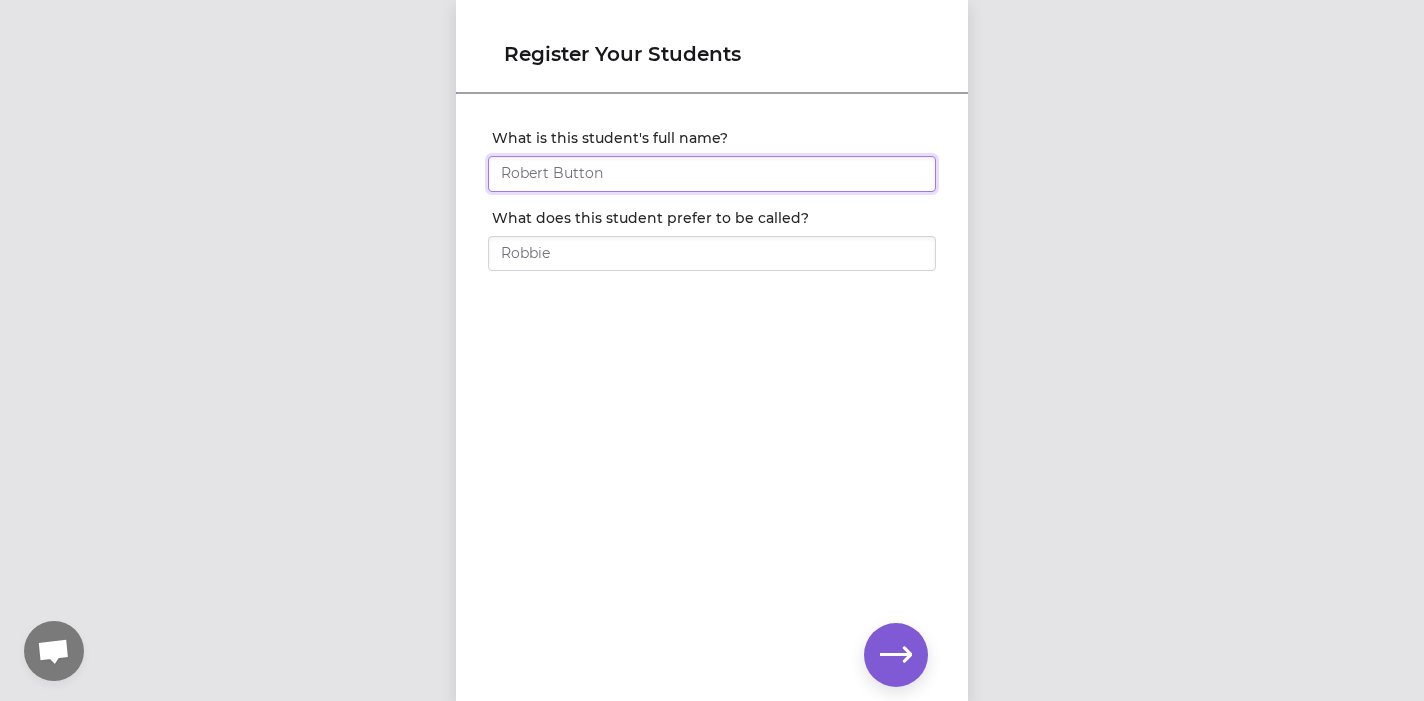 click on "What is this student's full name?" at bounding box center [712, 174] 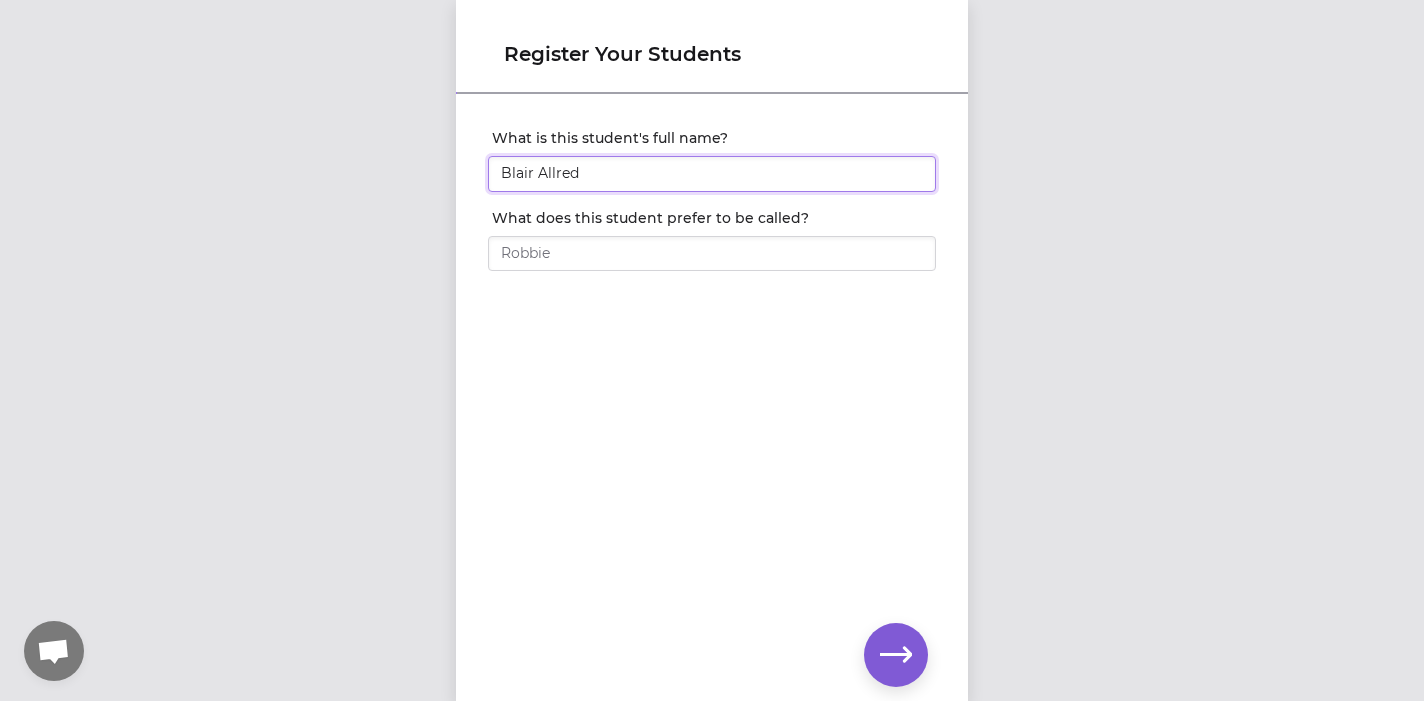 type on "Blair Allred" 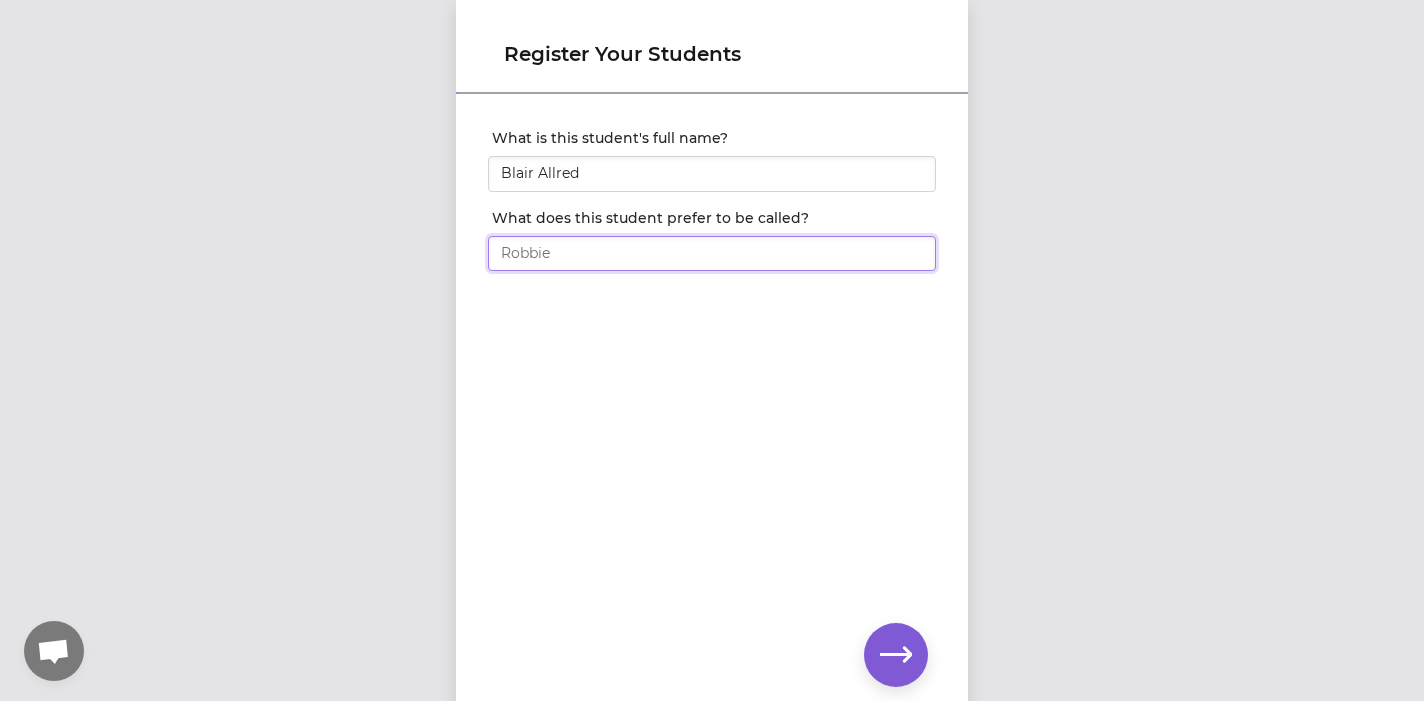 click on "What does this student prefer to be called?" at bounding box center (712, 254) 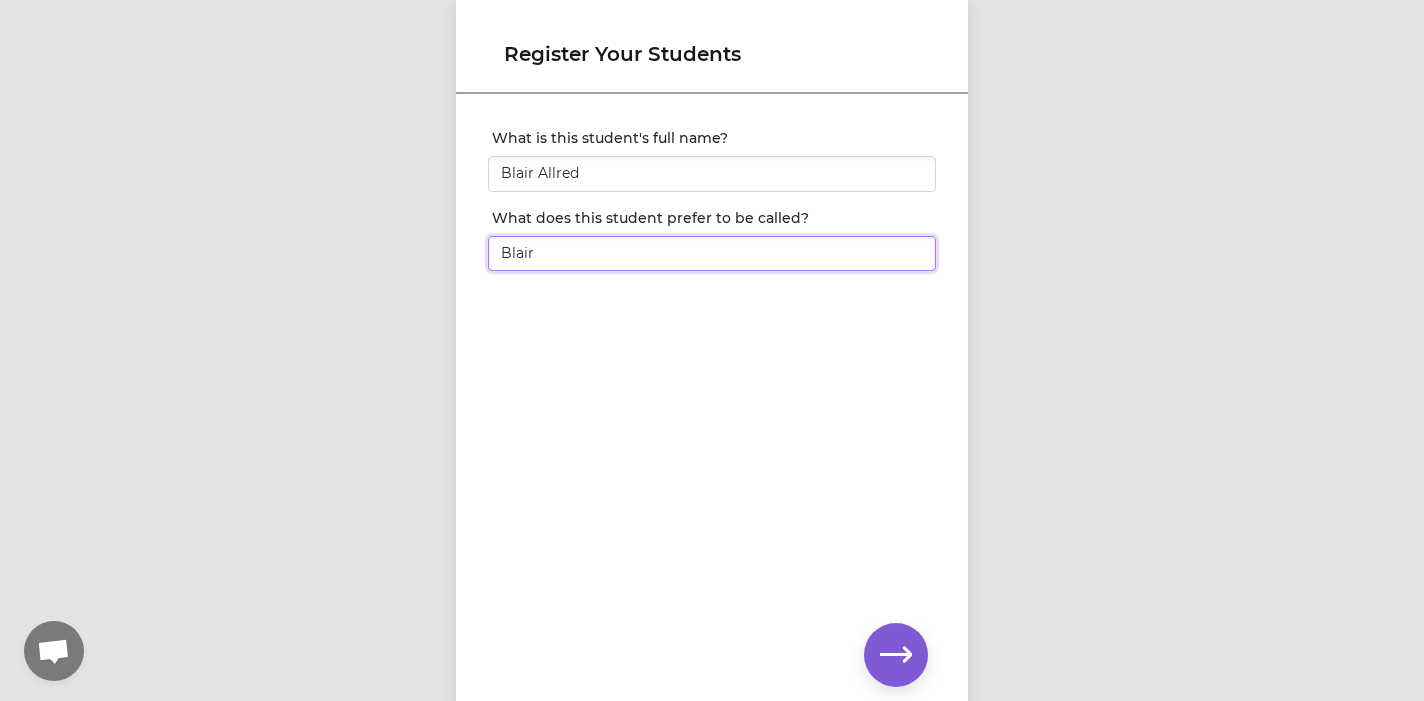 type on "Blair" 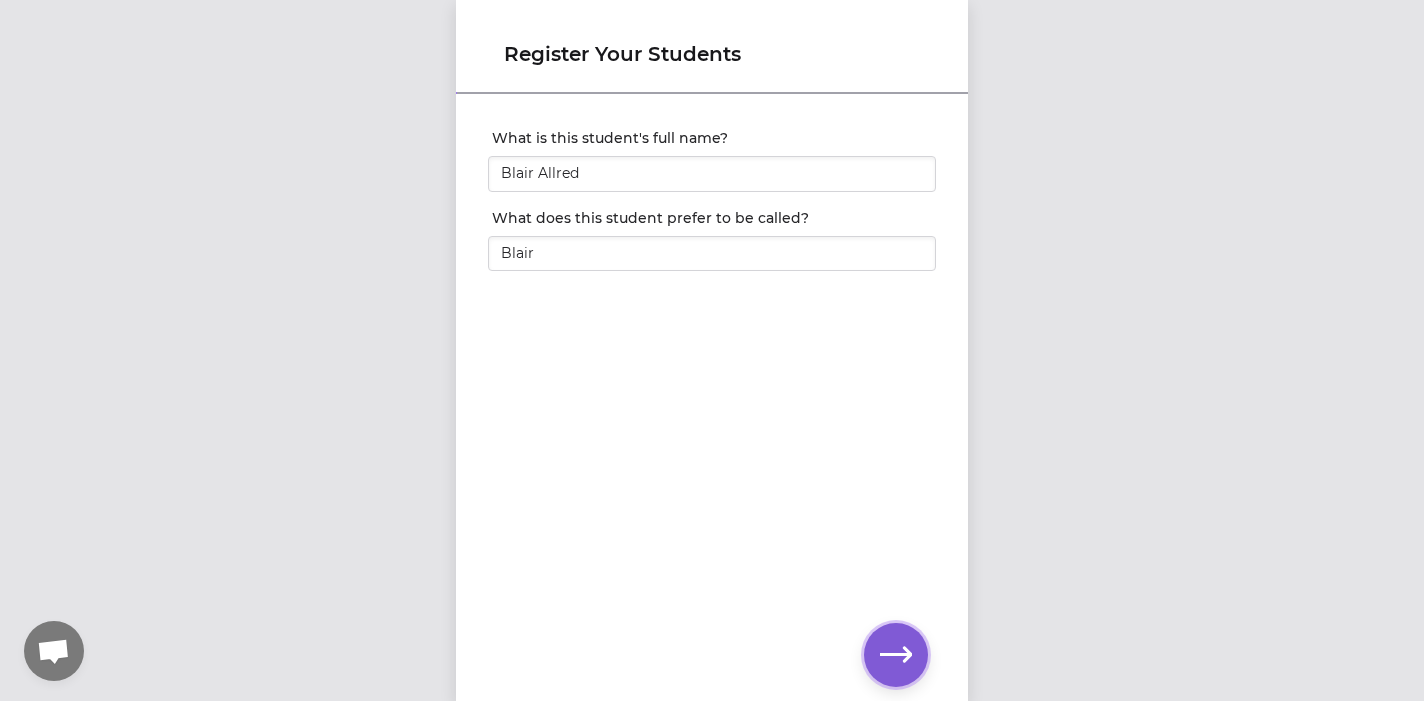click at bounding box center [896, 654] 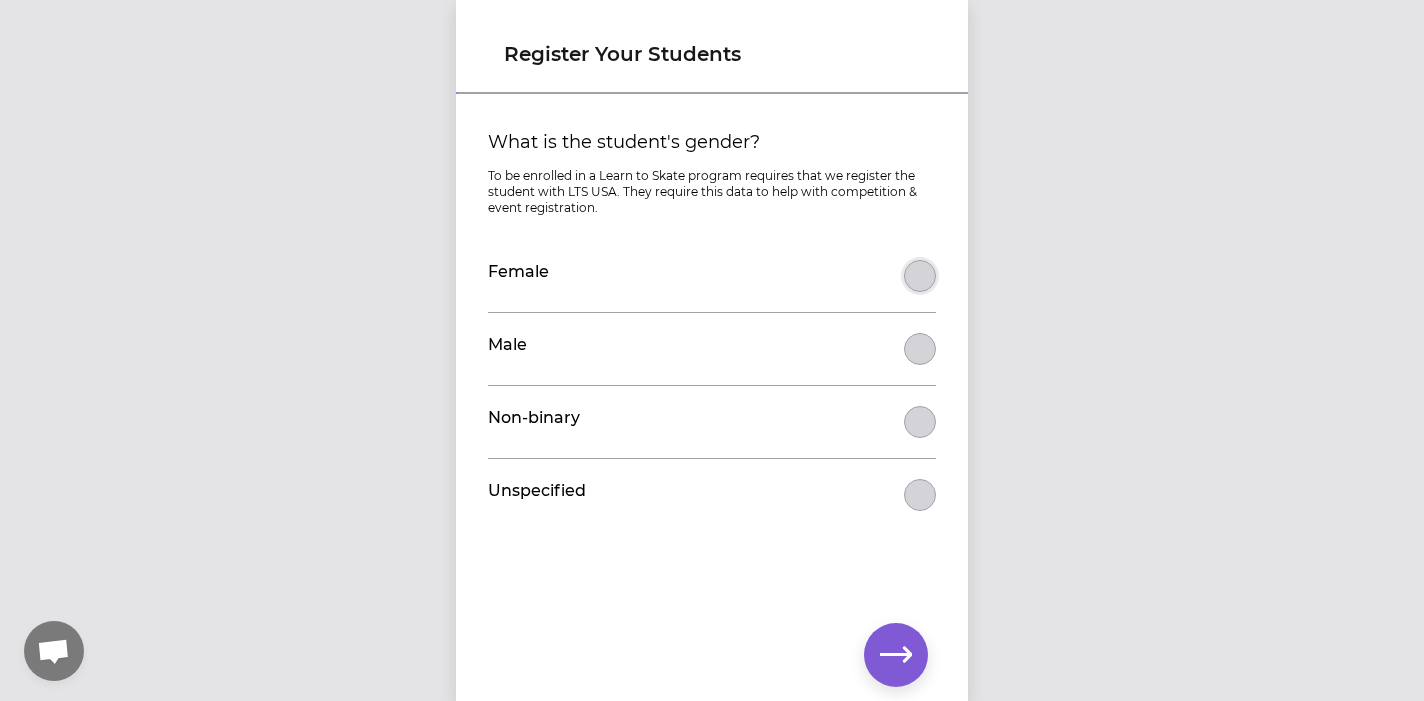 click on "What is the student's gender?" at bounding box center (920, 276) 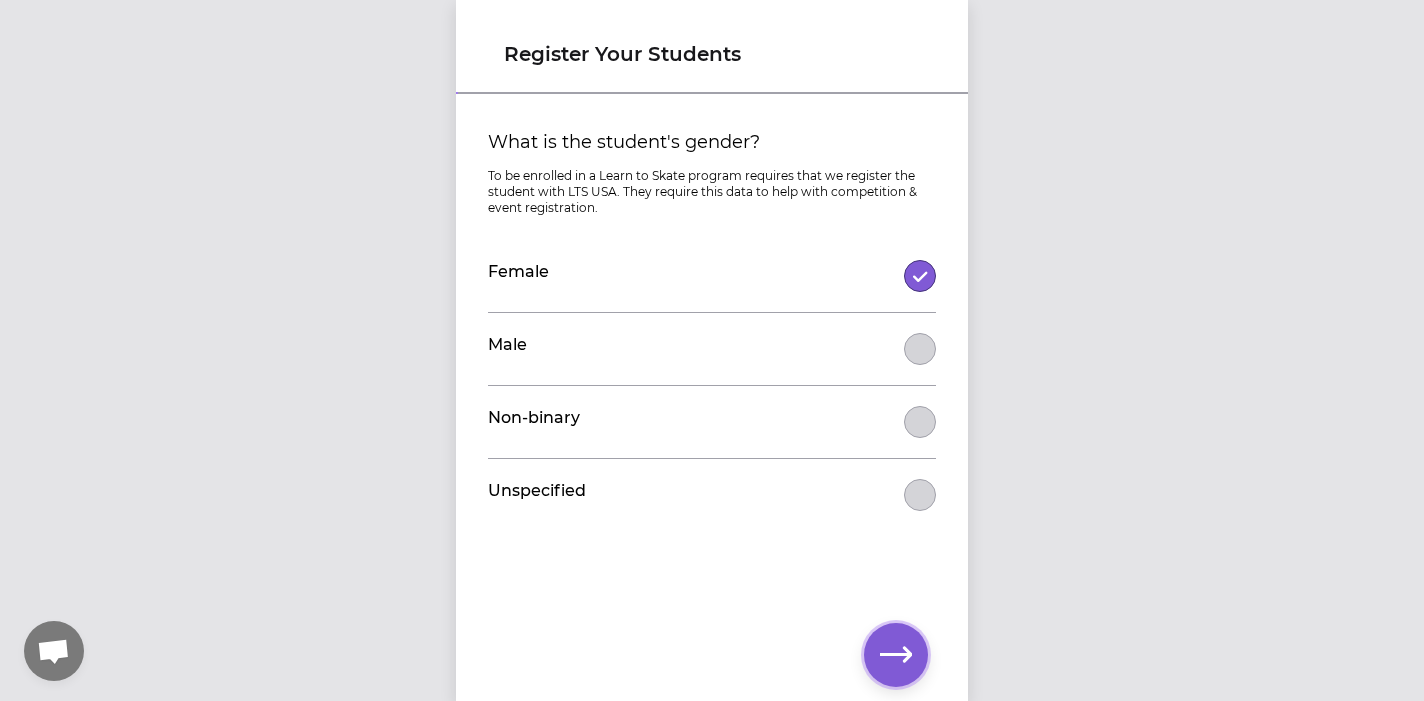 click at bounding box center [896, 655] 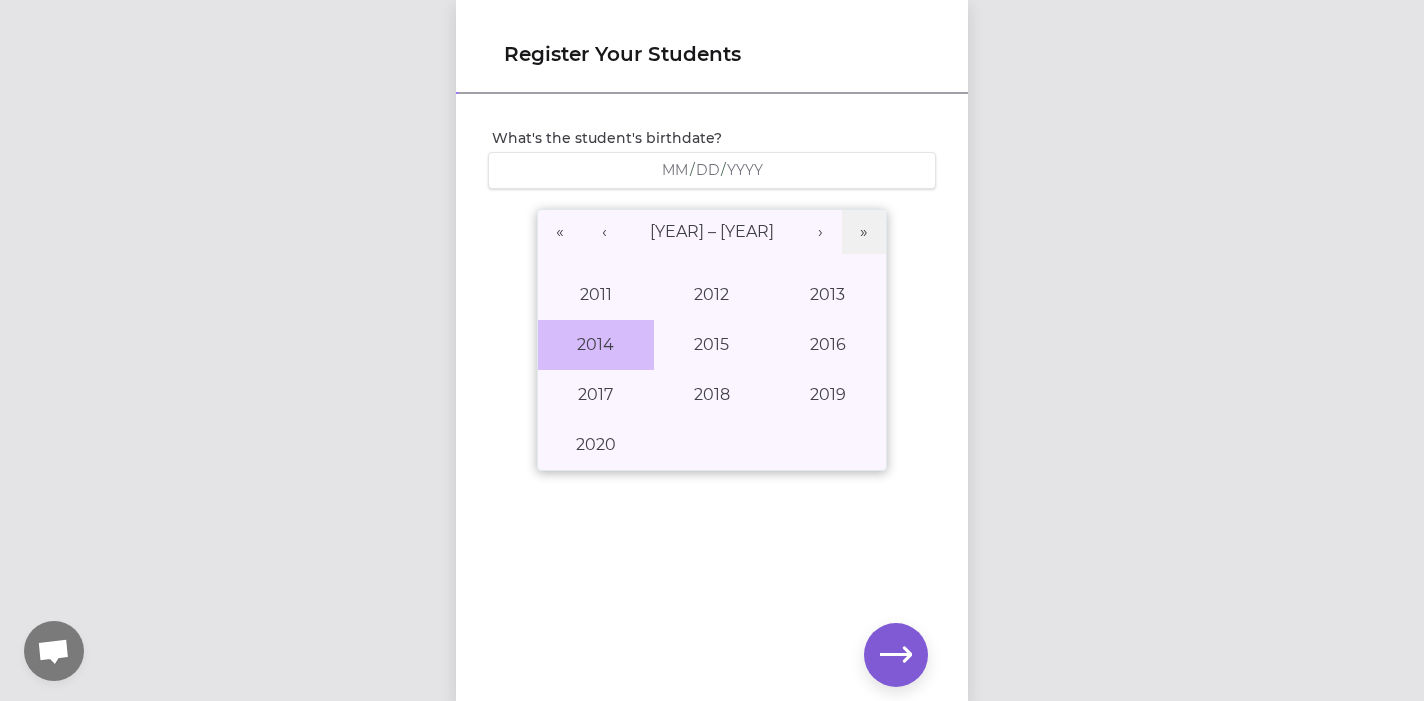 click on "2014" at bounding box center [596, 345] 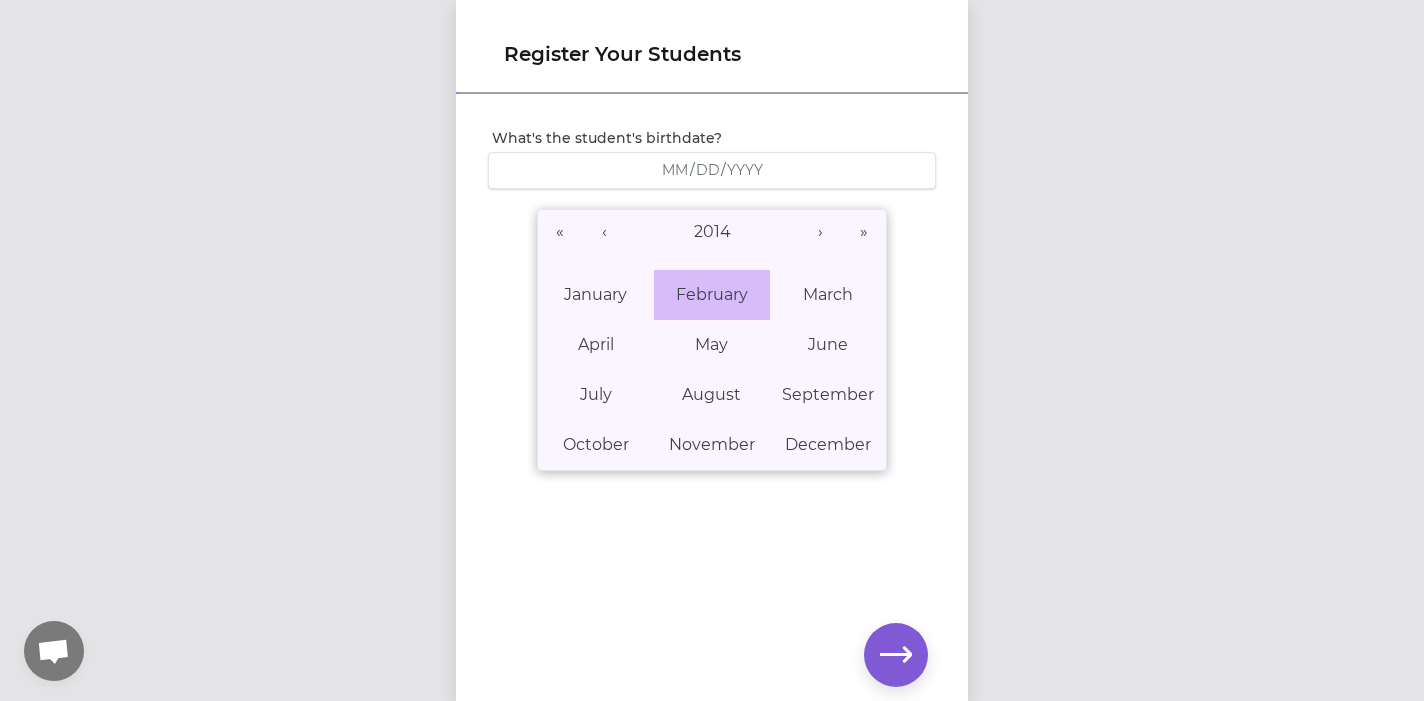 click on "February" at bounding box center (712, 295) 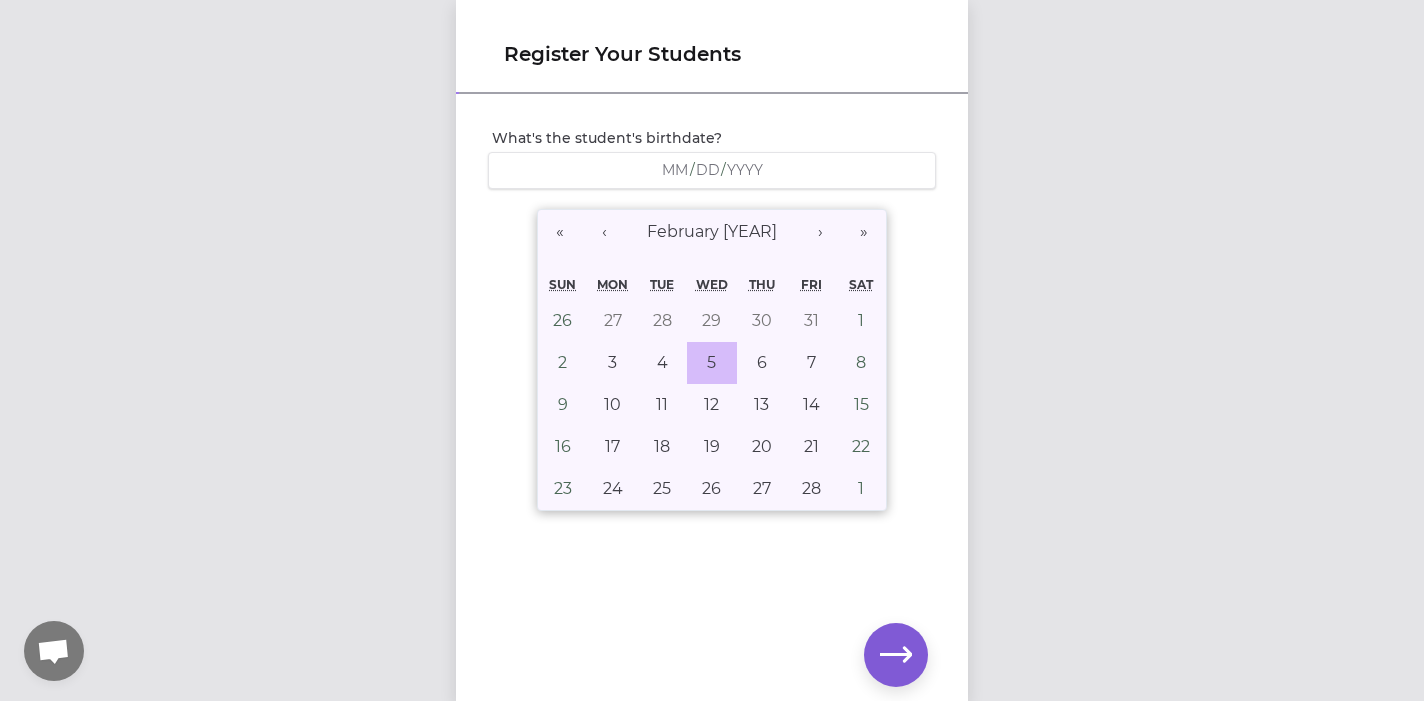click on "5" at bounding box center [711, 362] 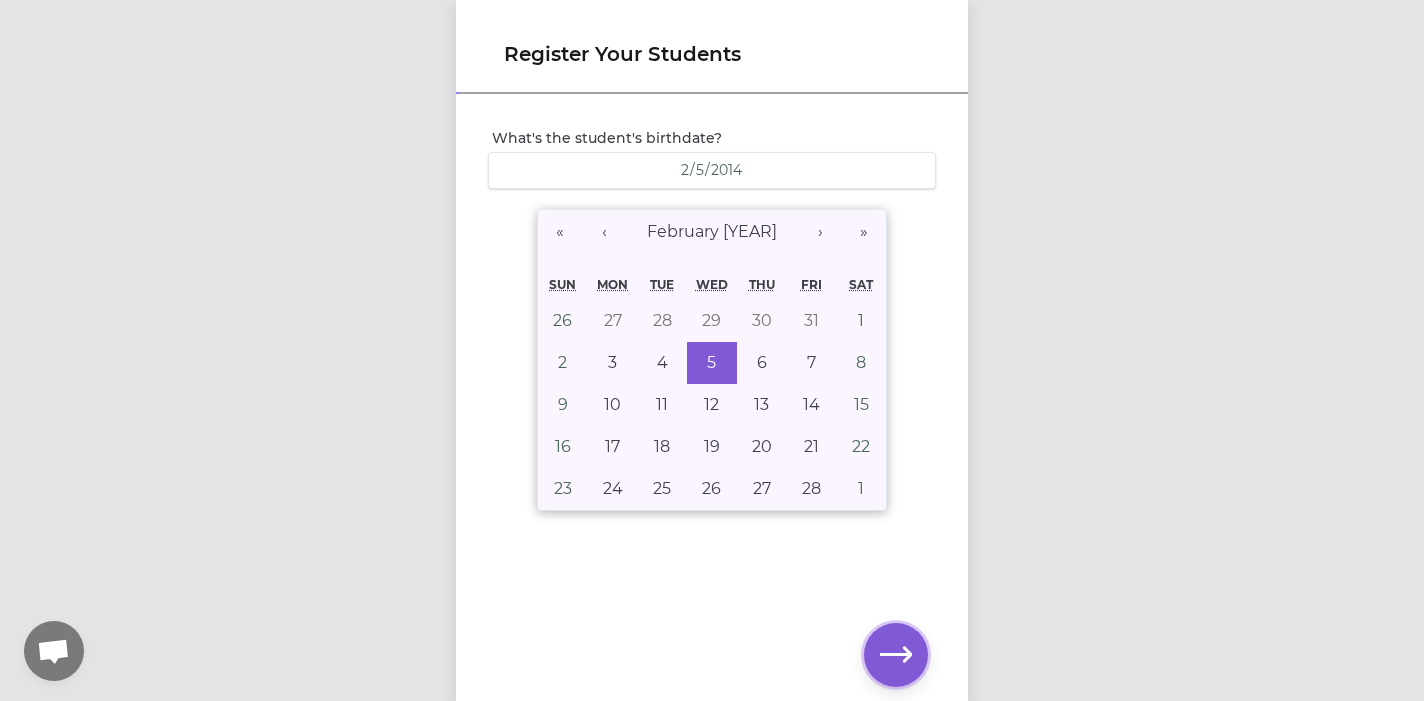 click at bounding box center [896, 655] 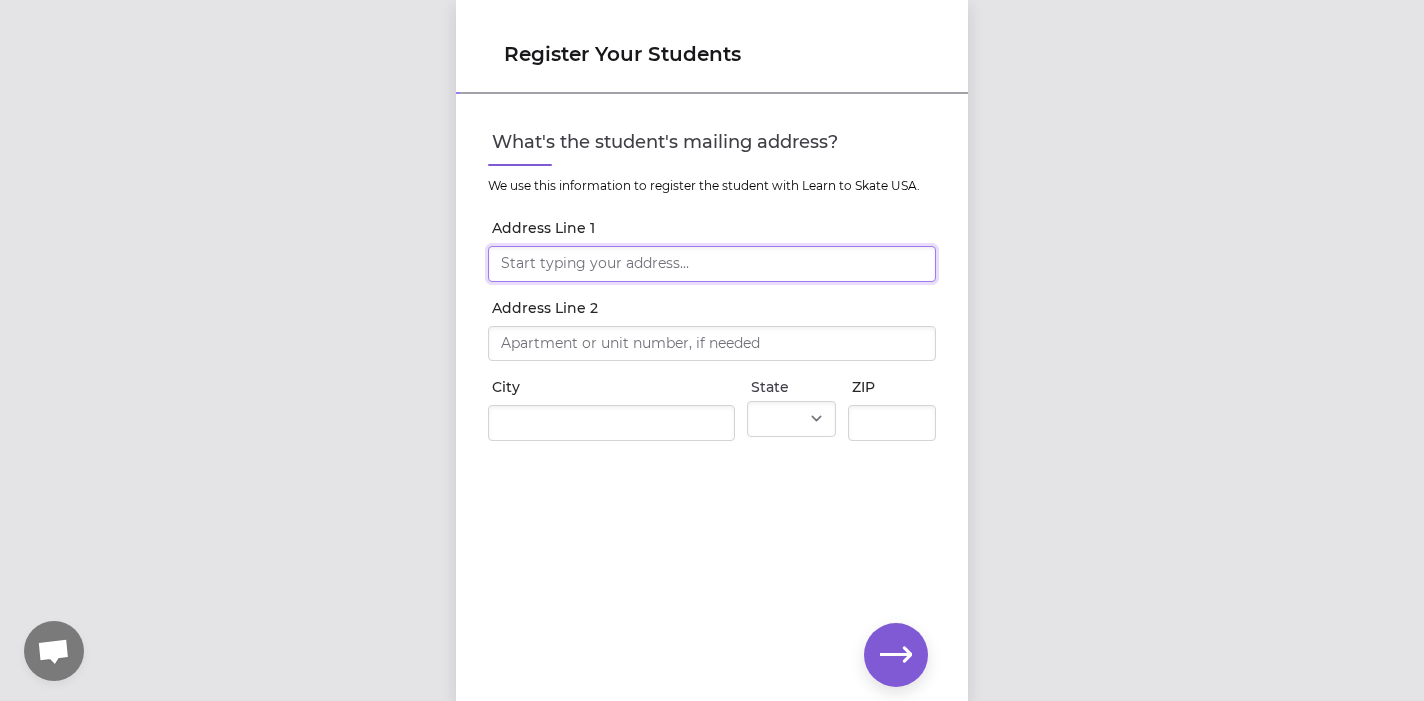 click on "Address Line 1" at bounding box center [712, 264] 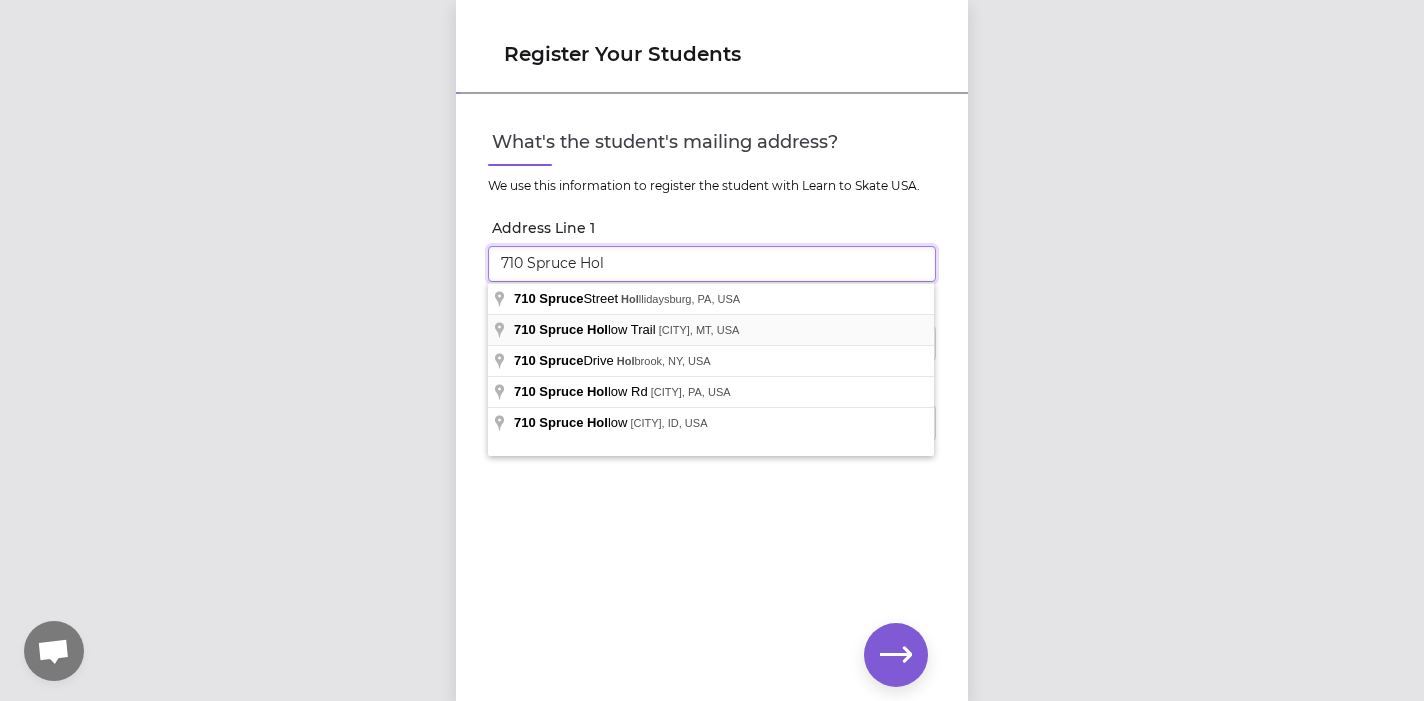 type on "710 Spruce Hol" 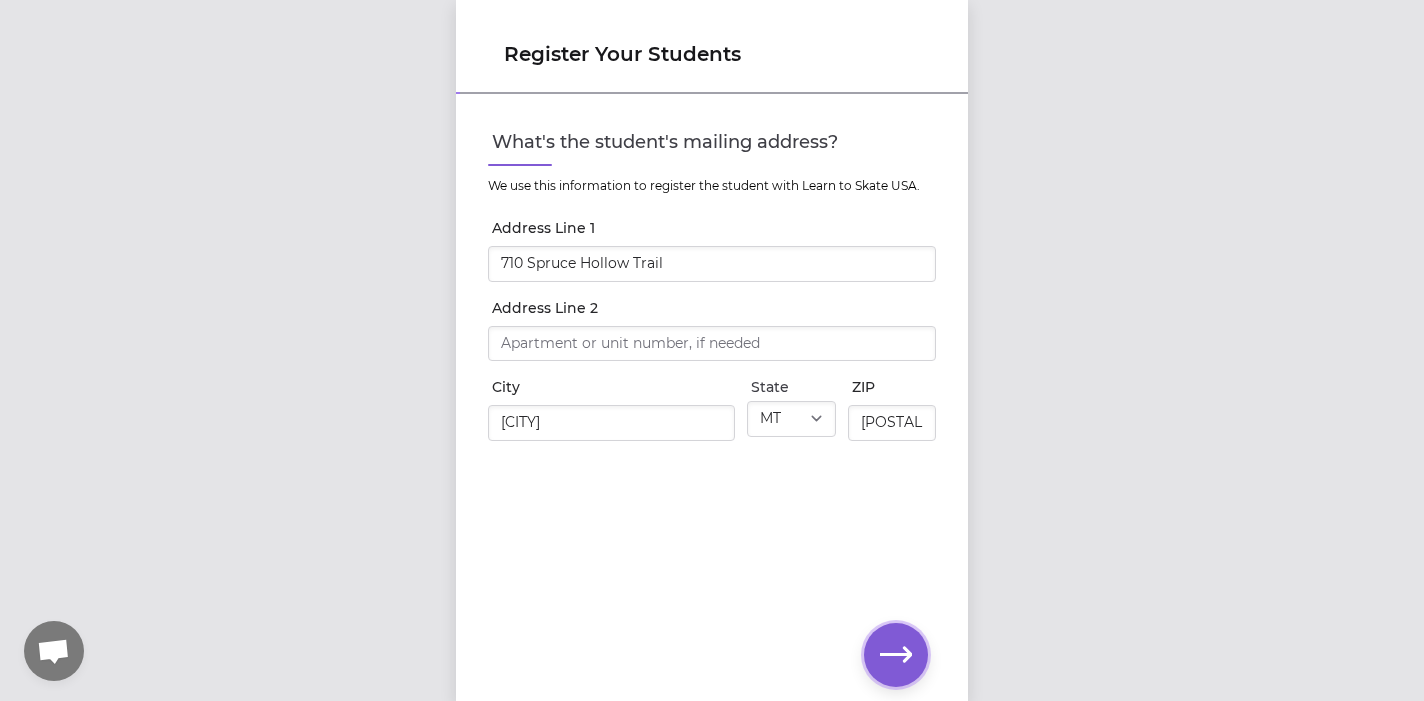 click at bounding box center [896, 655] 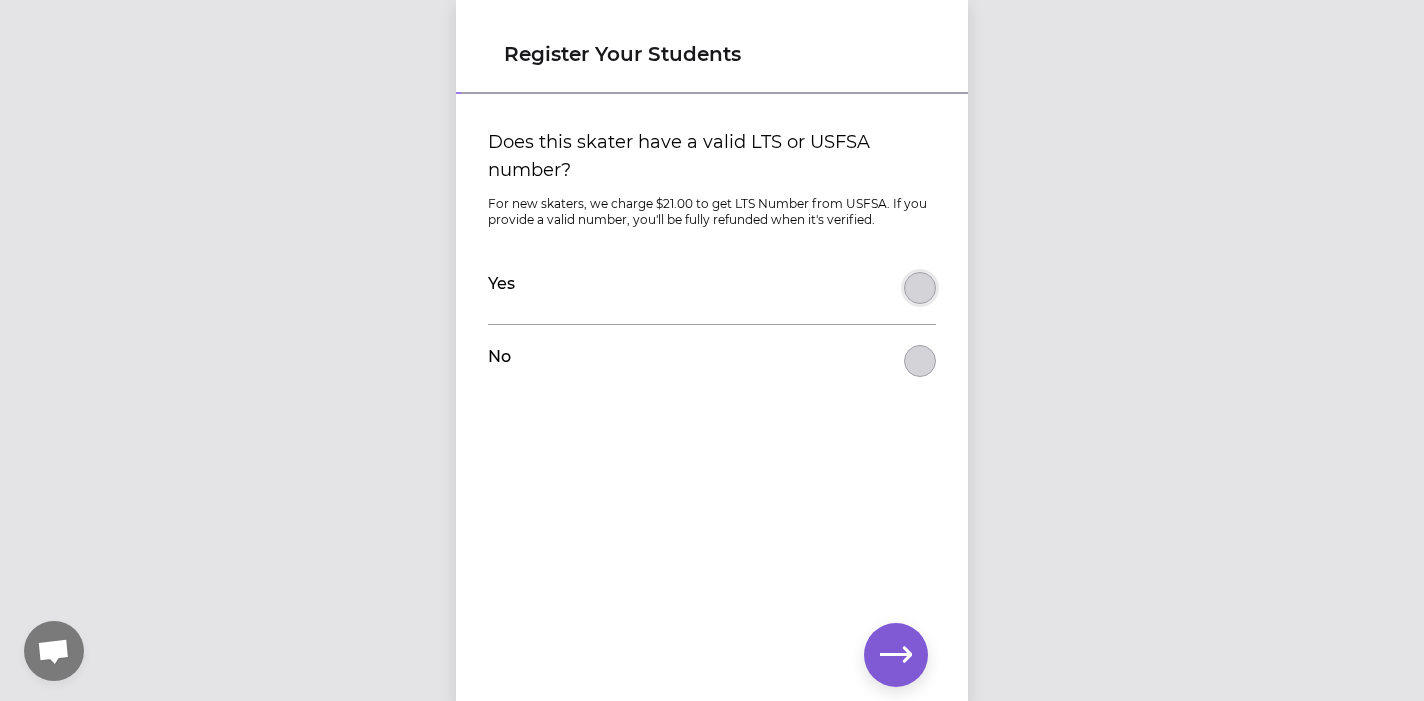 click on "Does this skater have a valid LTS or USFSA number?" at bounding box center [920, 288] 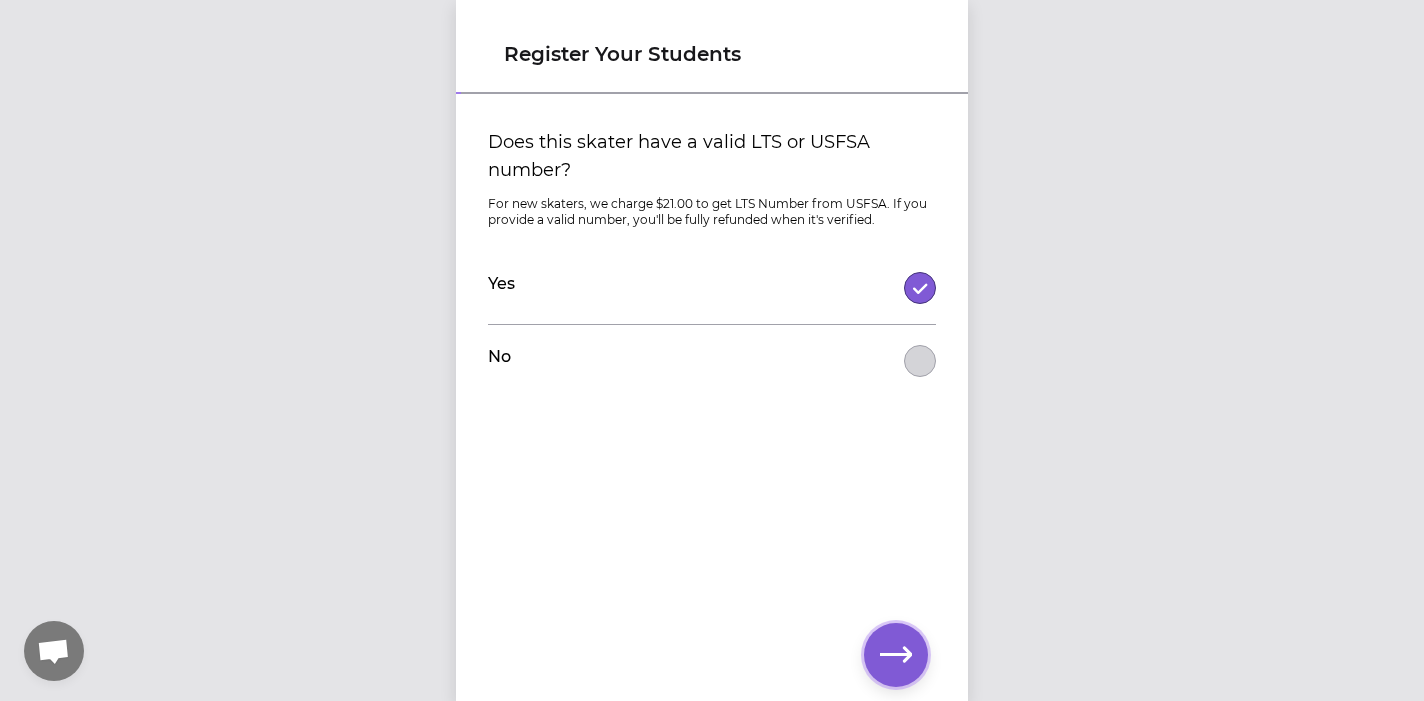 click at bounding box center [896, 654] 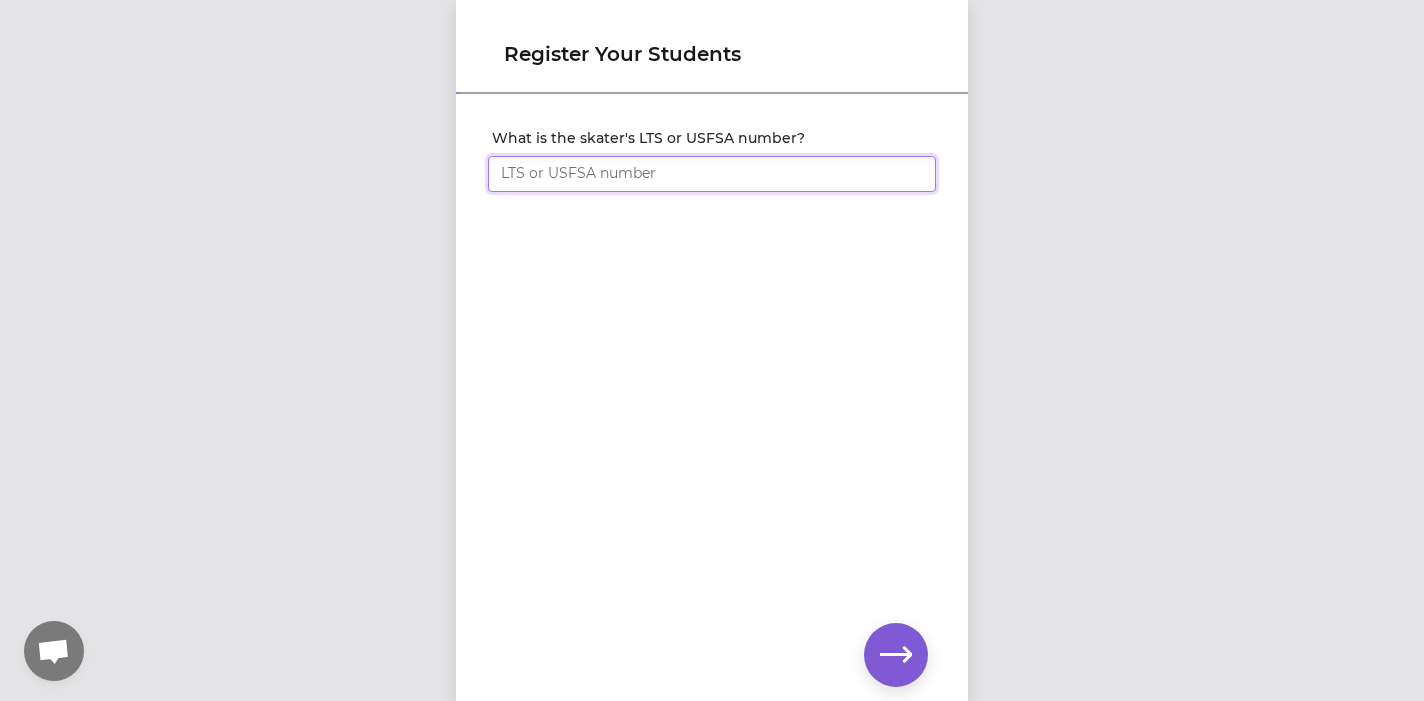 click on "What is the skater's LTS or USFSA number?" at bounding box center [712, 174] 